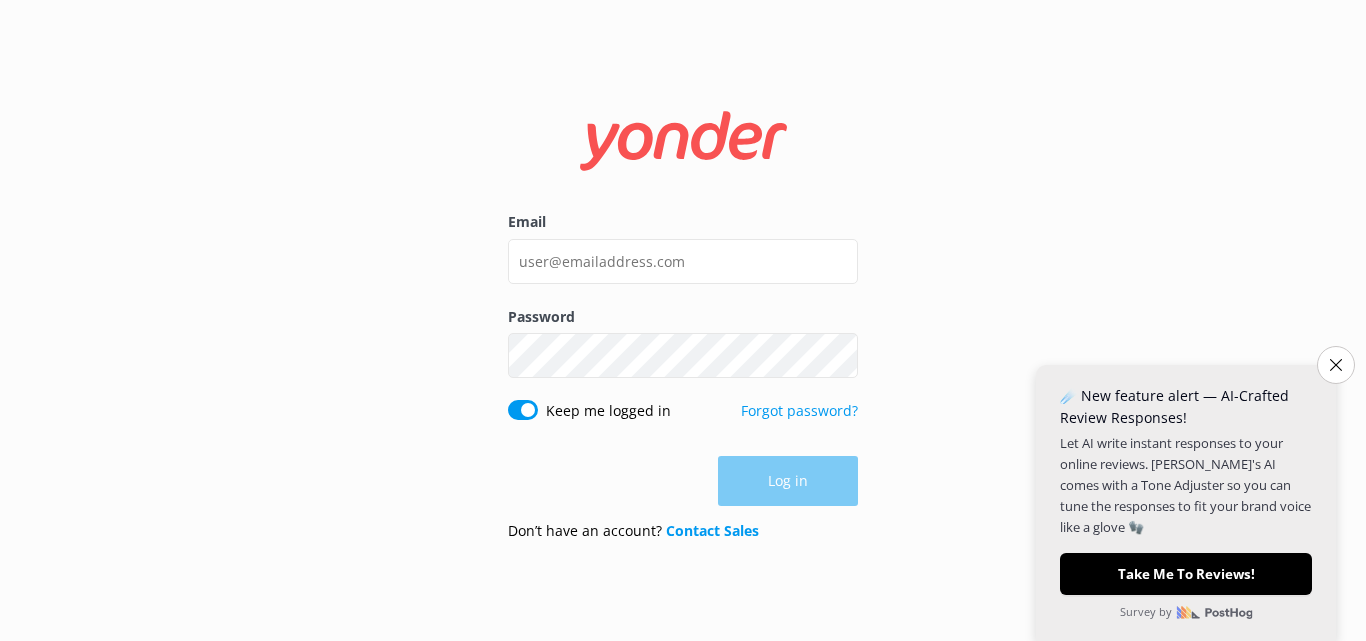 scroll, scrollTop: 0, scrollLeft: 0, axis: both 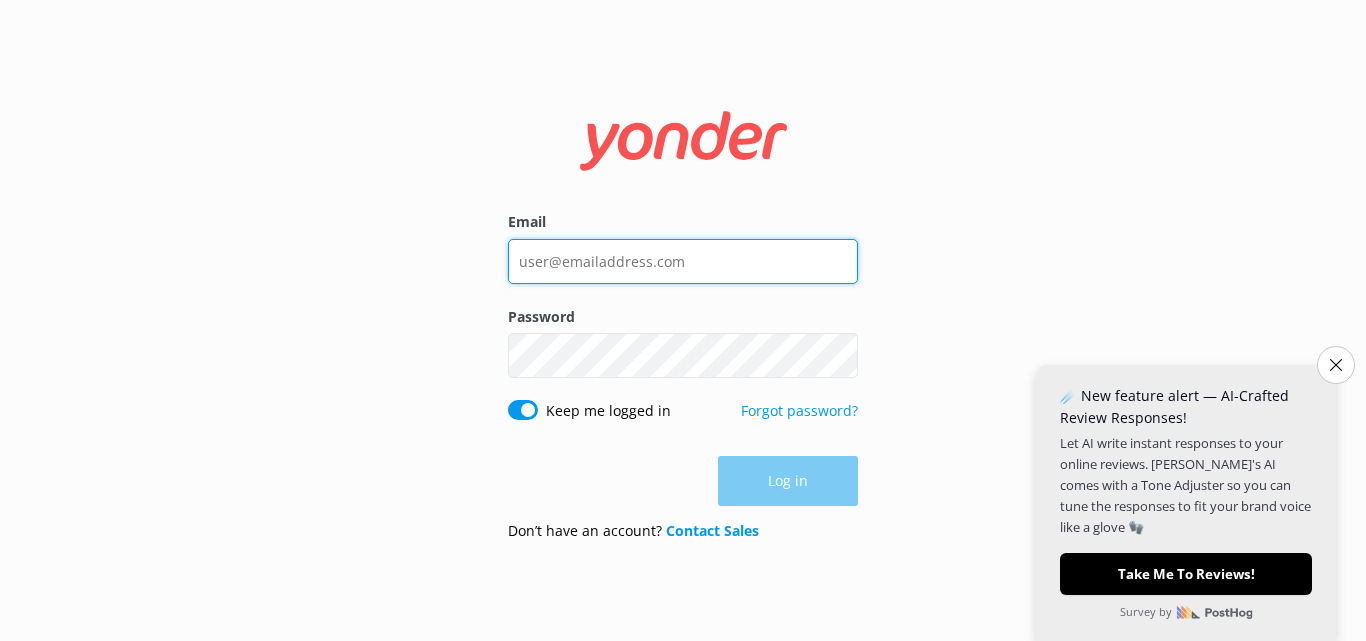 click on "Email" at bounding box center (683, 261) 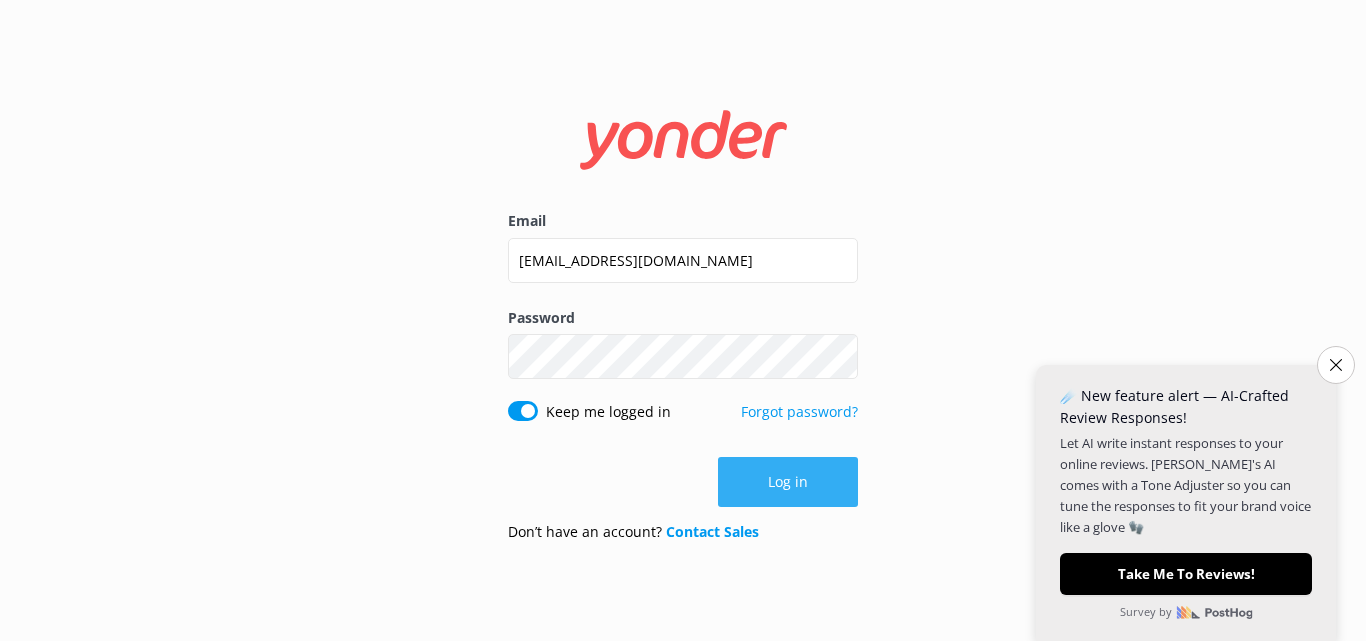 click on "Log in" at bounding box center (788, 482) 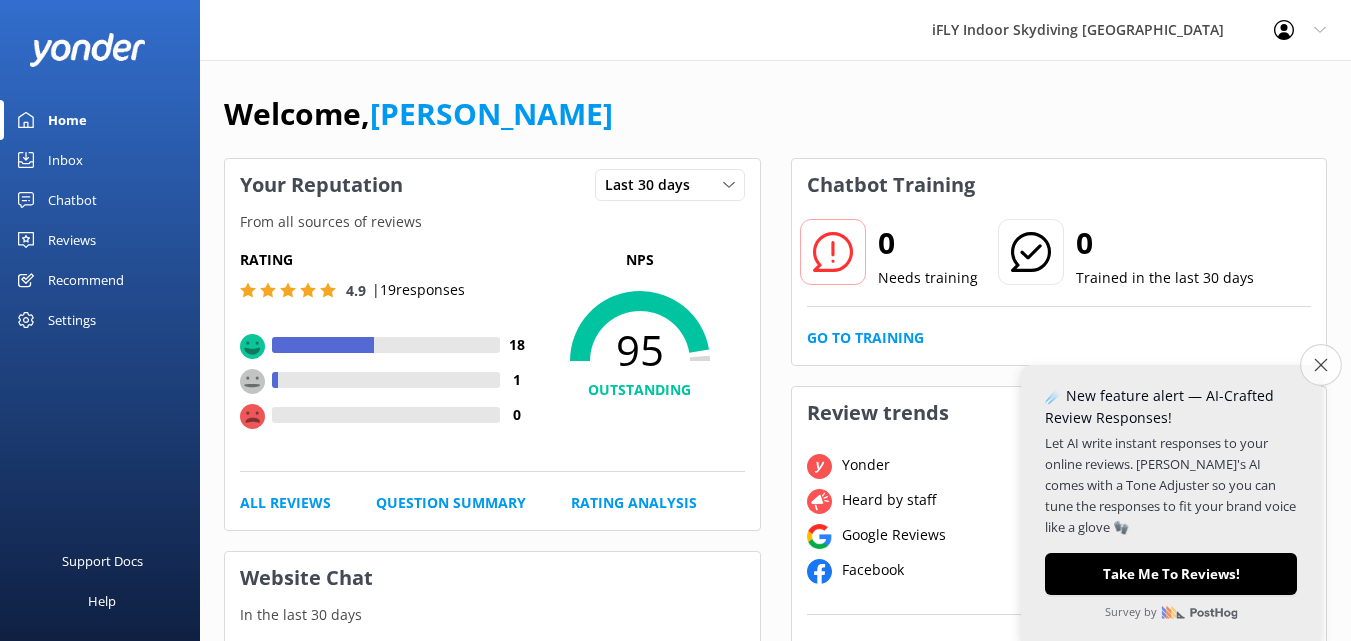 click on "Close survey" at bounding box center (1321, 365) 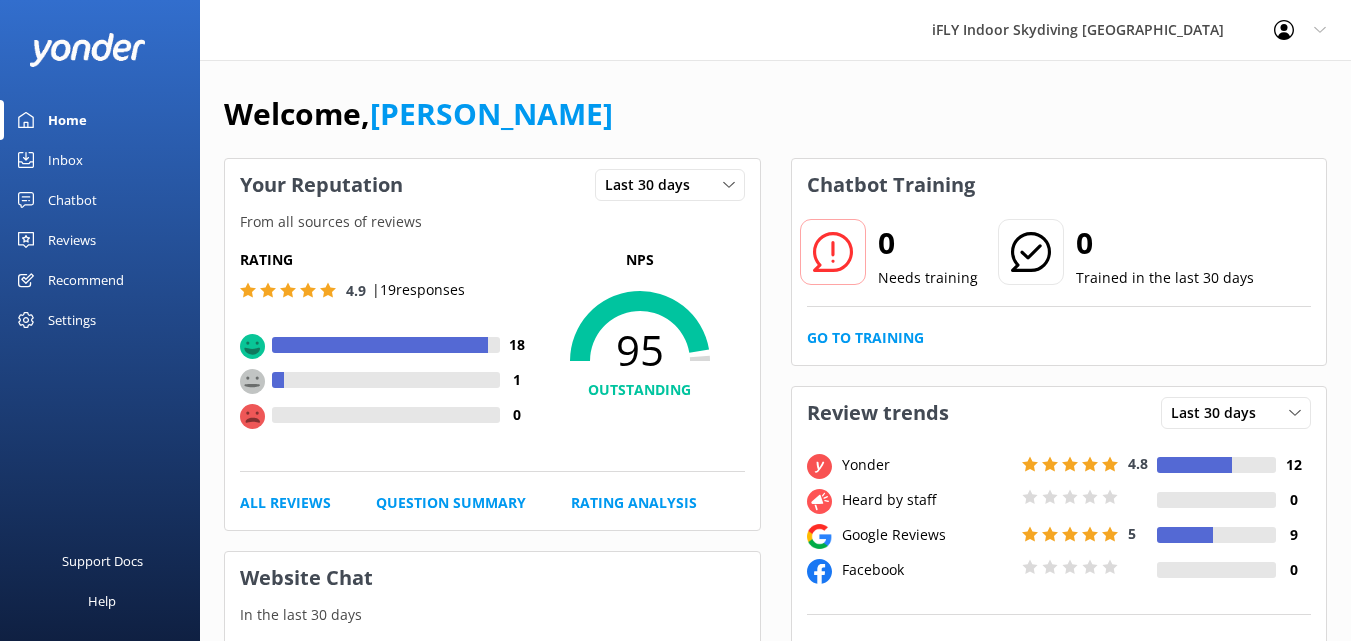 click on "Inbox" at bounding box center [100, 160] 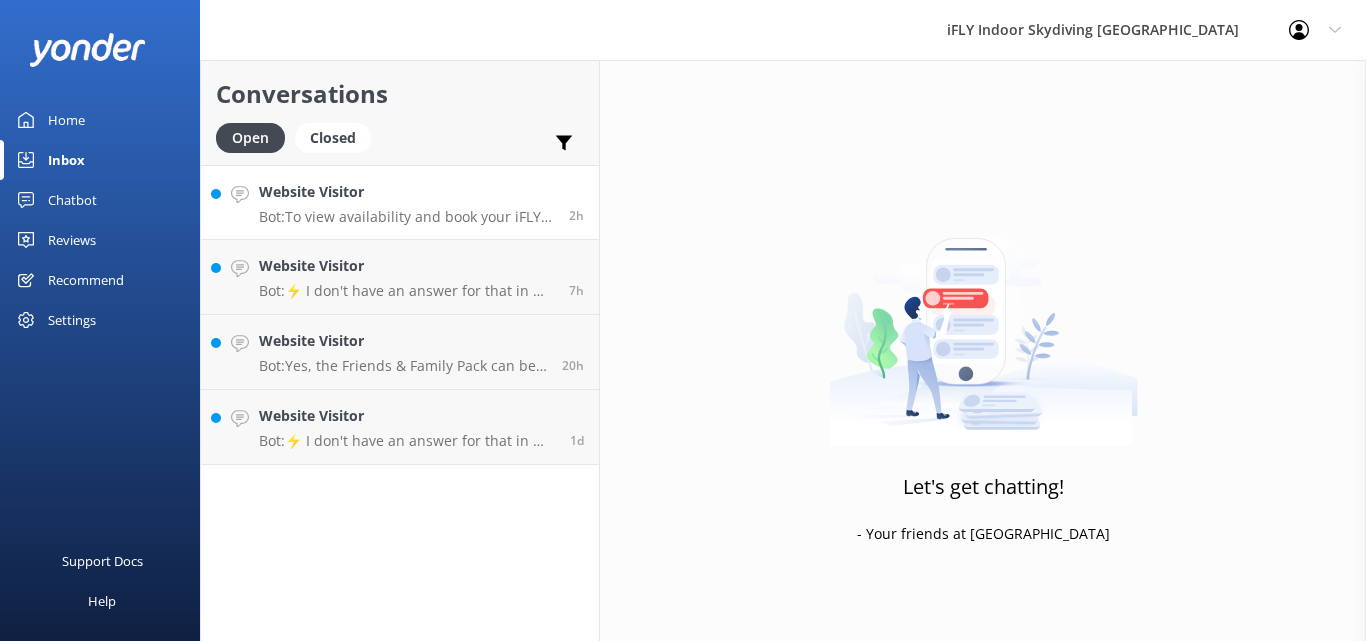 click on "Bot:  To view availability and book your iFLY experience, please visit [URL][DOMAIN_NAME]." at bounding box center [406, 217] 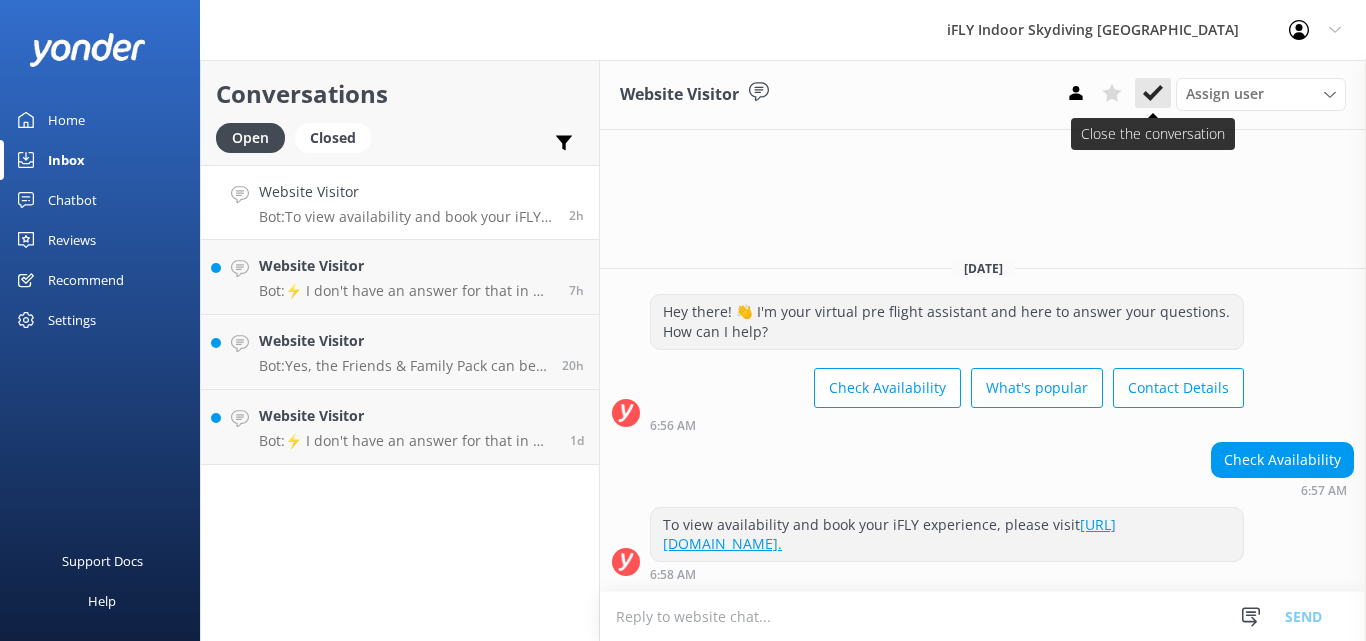 click 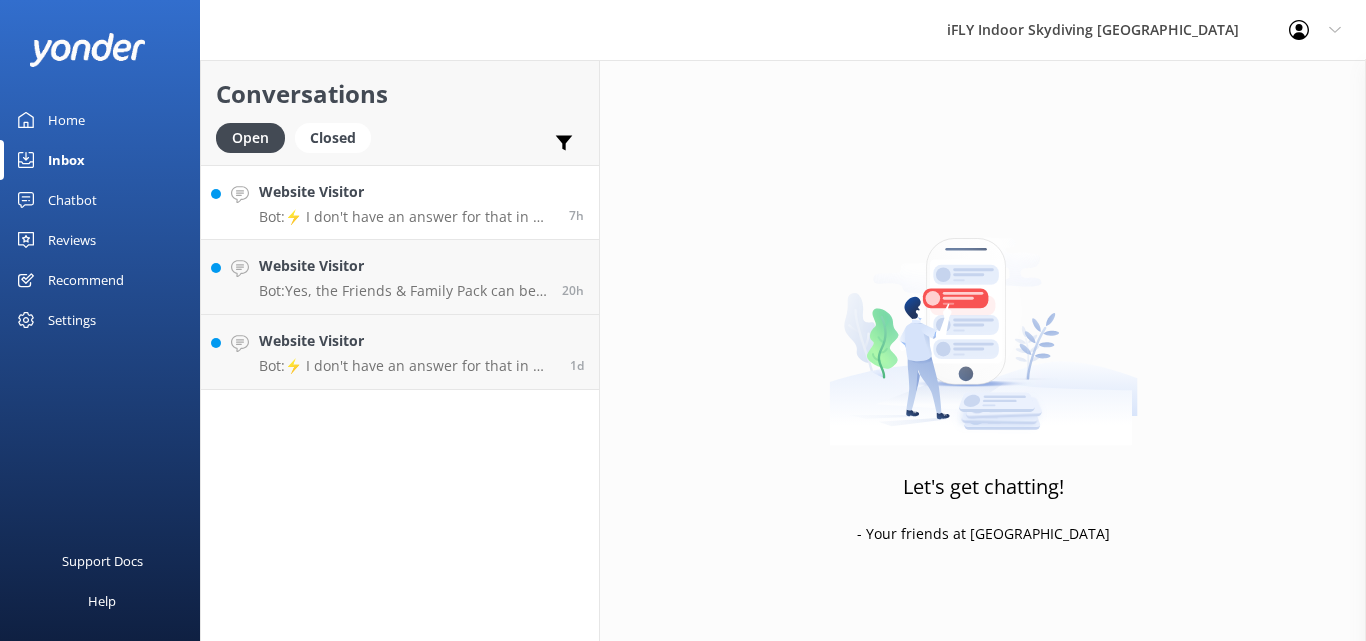 click on "Website Visitor Bot:  ⚡ I don't have an answer for that in my knowledge base. Please try and rephrase your question, or contact us directly by emailing [EMAIL_ADDRESS][DOMAIN_NAME] or simply call us on [PHONE_NUMBER]." at bounding box center (406, 202) 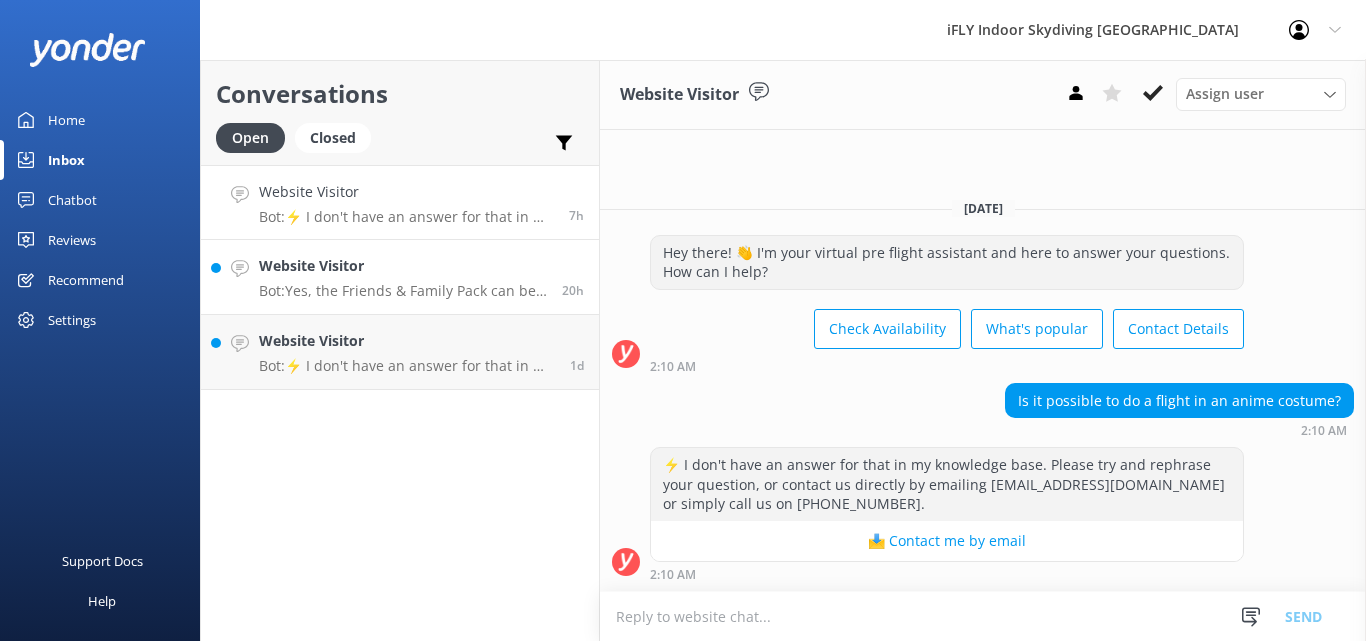 click on "Website Visitor" at bounding box center [403, 266] 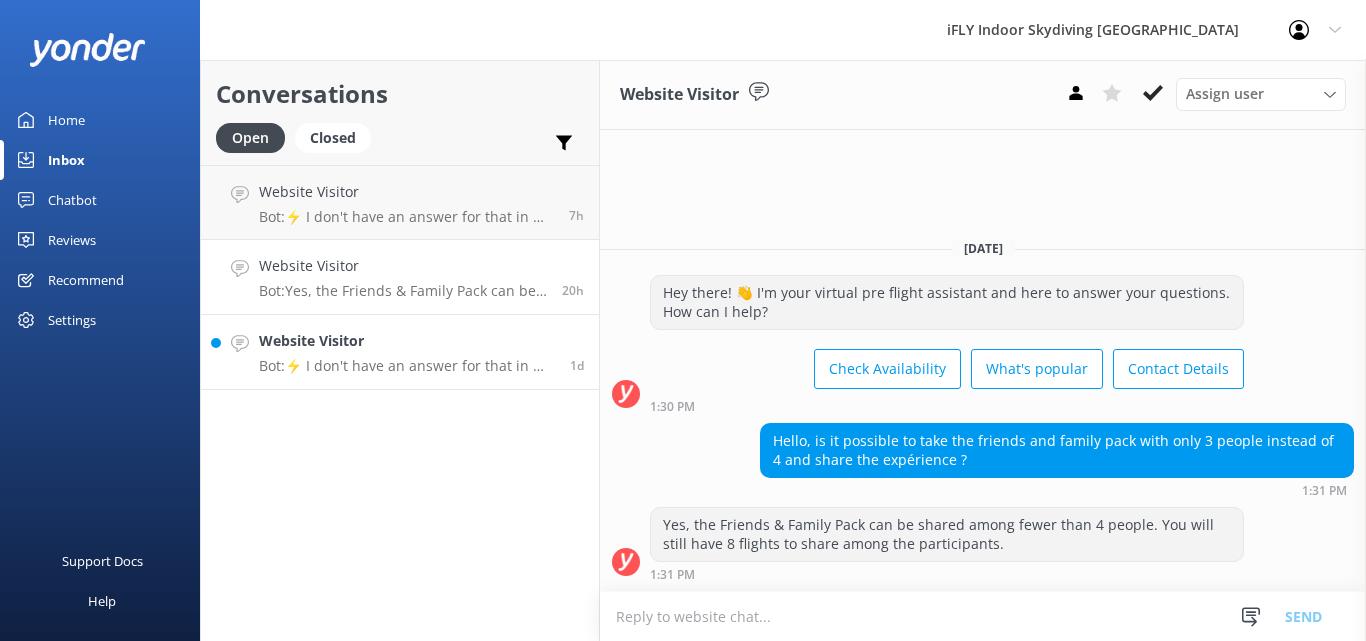drag, startPoint x: 1151, startPoint y: 82, endPoint x: 479, endPoint y: 319, distance: 712.5679 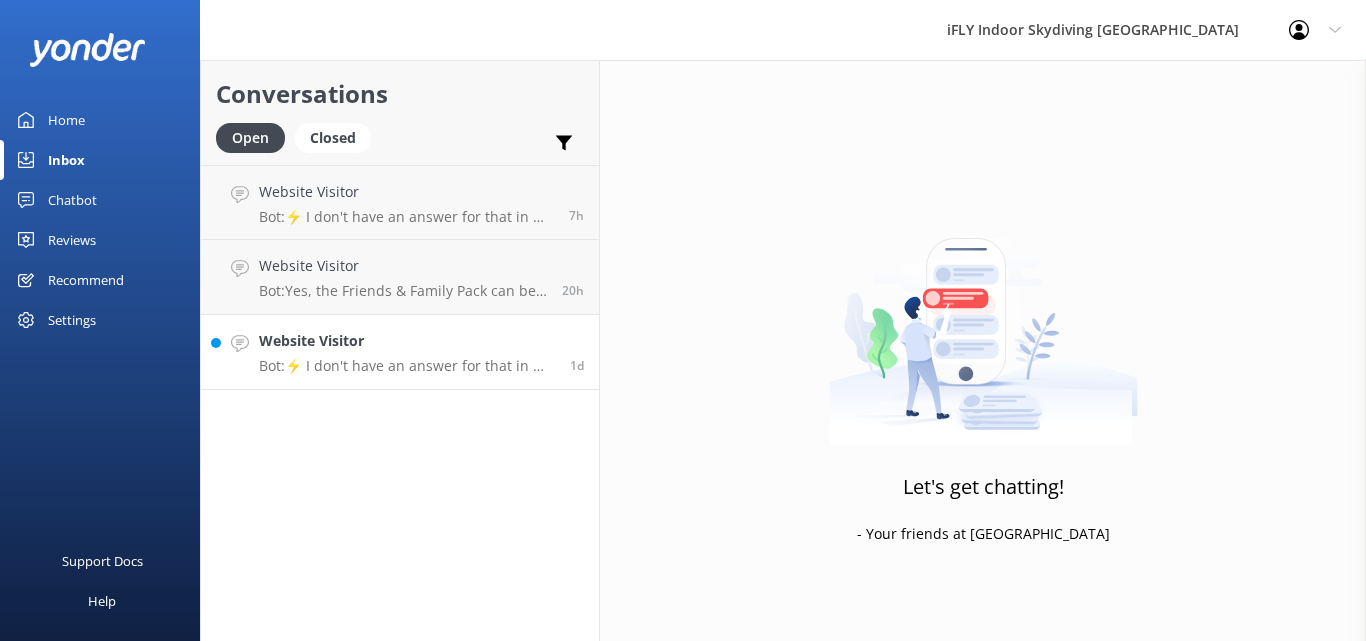 click on "Website Visitor" at bounding box center [407, 341] 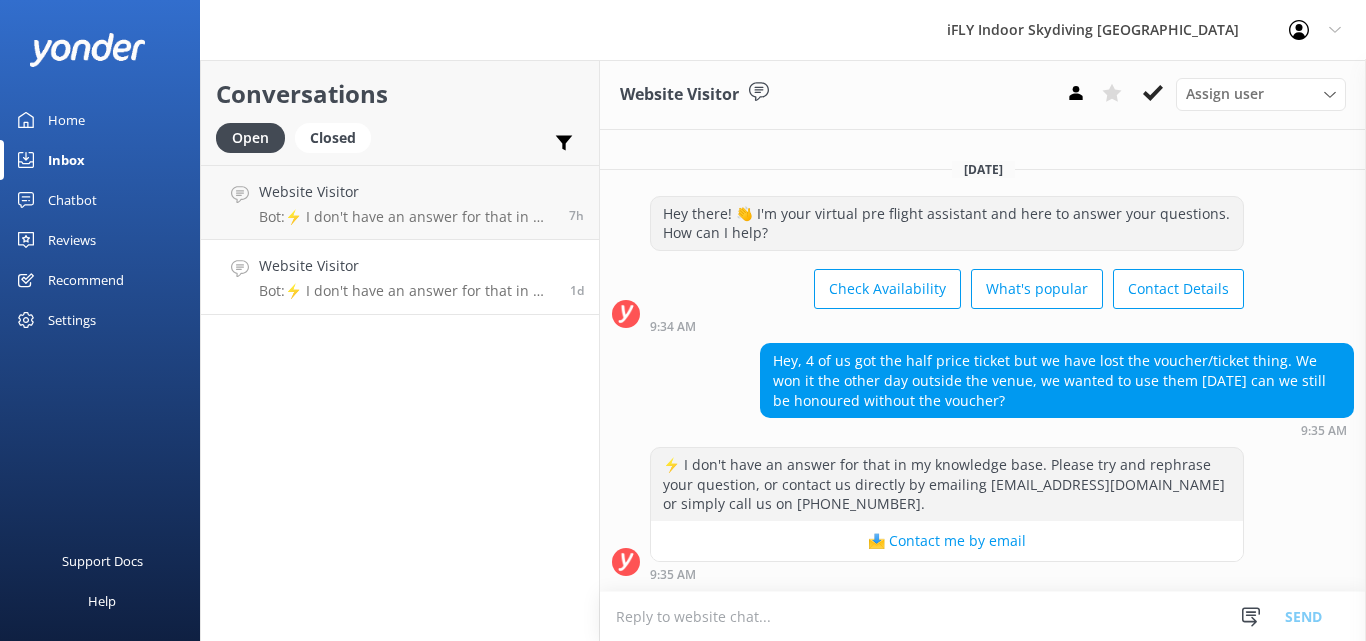 click on "Bot:  ⚡ I don't have an answer for that in my knowledge base. Please try and rephrase your question, or contact us directly by emailing [EMAIL_ADDRESS][DOMAIN_NAME] or simply call us on [PHONE_NUMBER]." at bounding box center [407, 291] 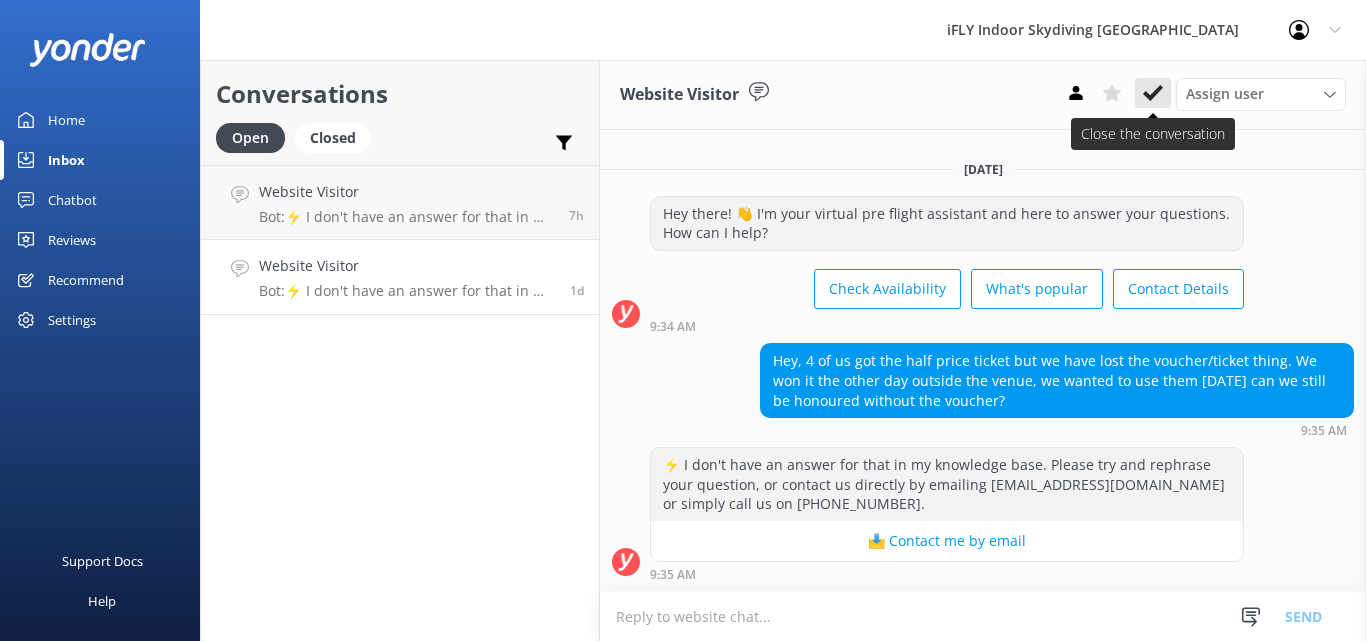 click at bounding box center (1153, 93) 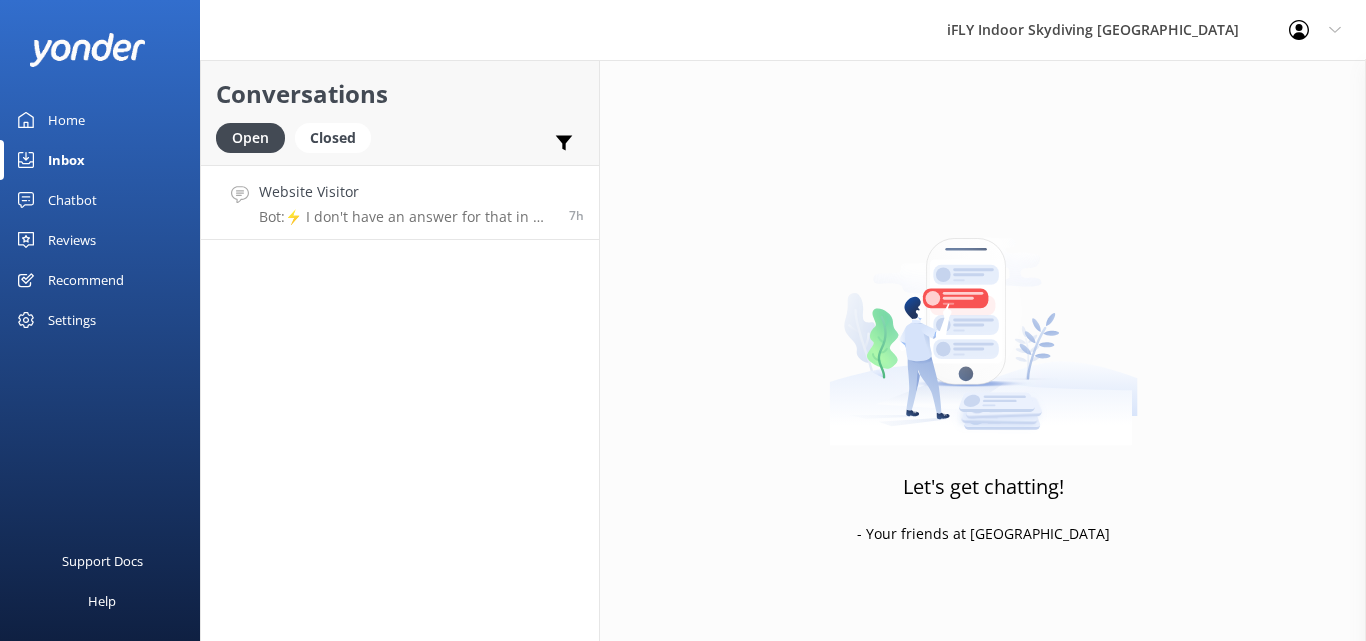 click on "Website Visitor Bot:  ⚡ I don't have an answer for that in my knowledge base. Please try and rephrase your question, or contact us directly by emailing [EMAIL_ADDRESS][DOMAIN_NAME] or simply call us on [PHONE_NUMBER].  7h" at bounding box center [400, 202] 